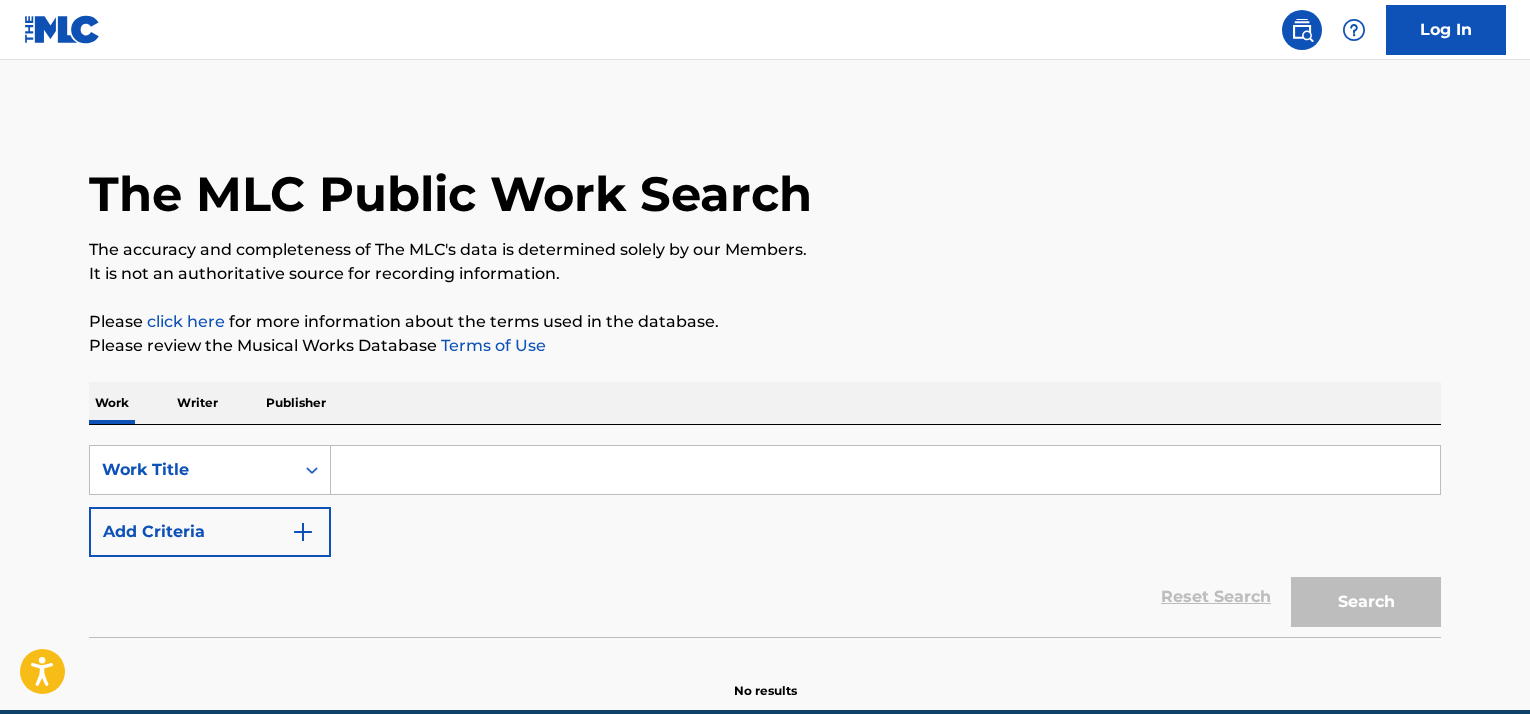 scroll, scrollTop: 0, scrollLeft: 0, axis: both 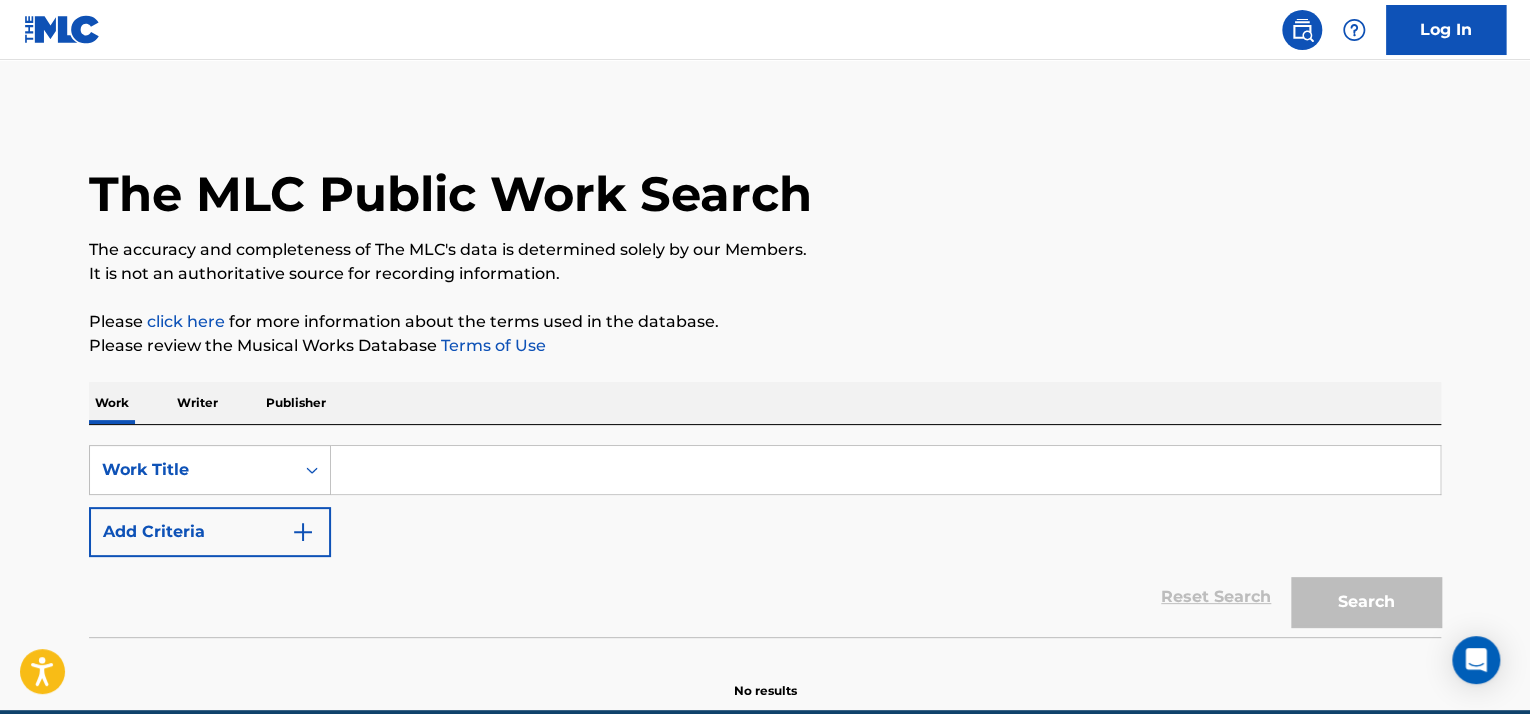 click at bounding box center [885, 470] 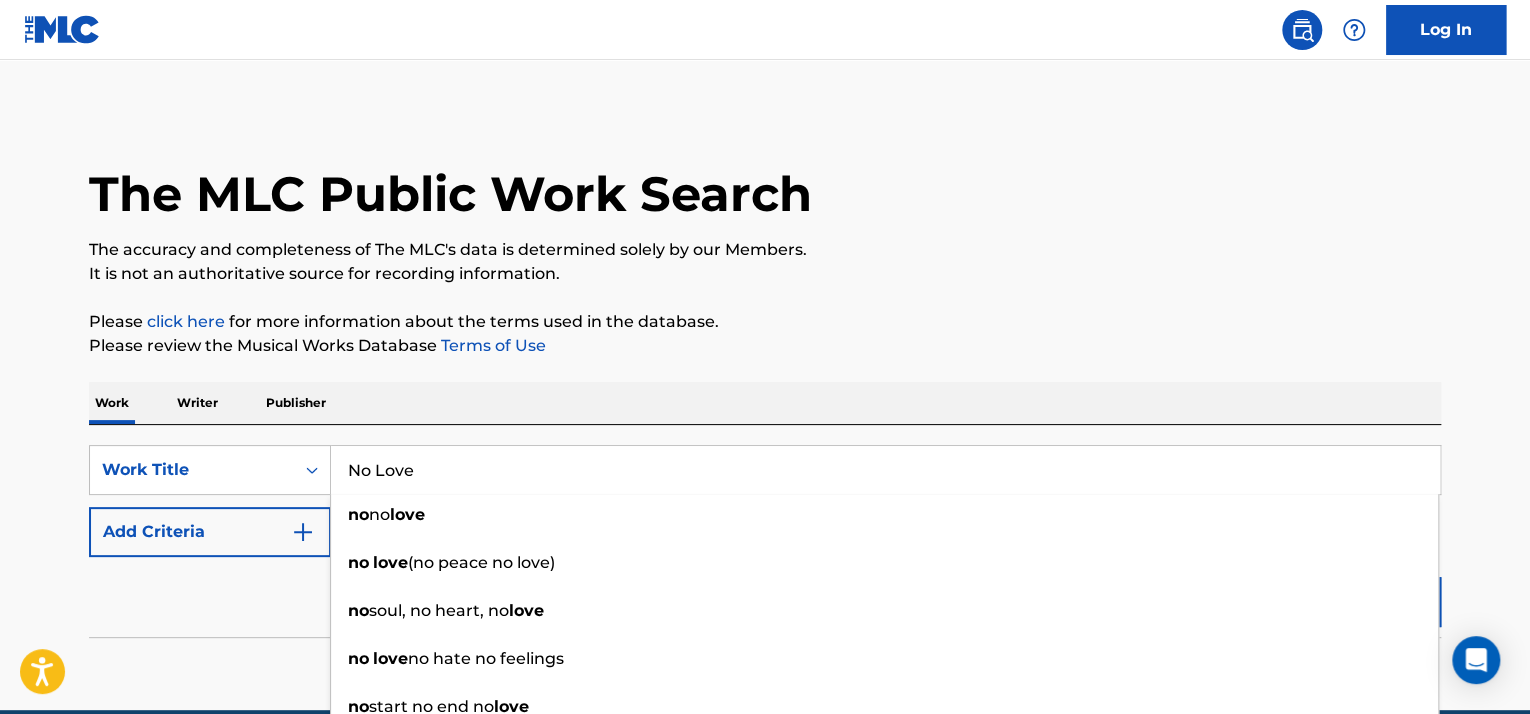 type on "No Love" 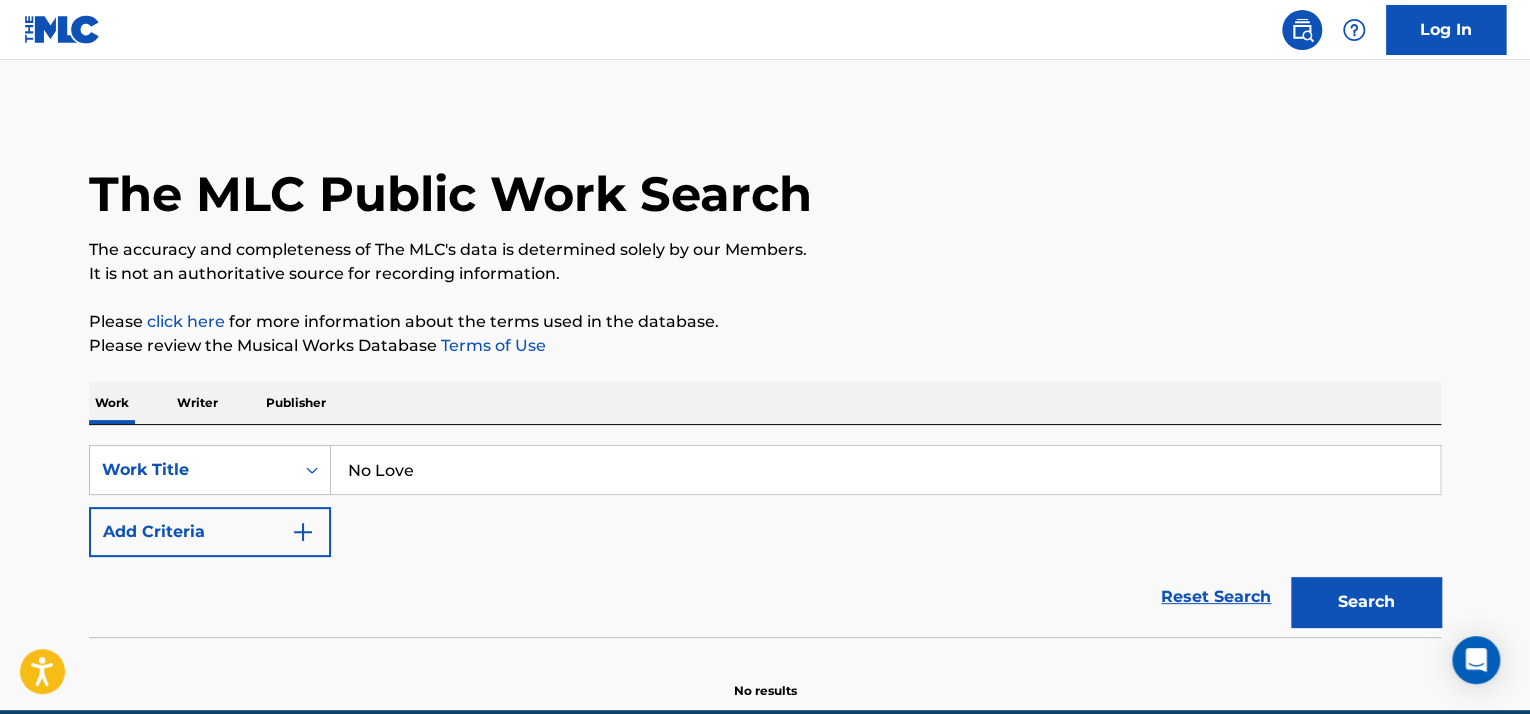 click on "Search" at bounding box center [1366, 602] 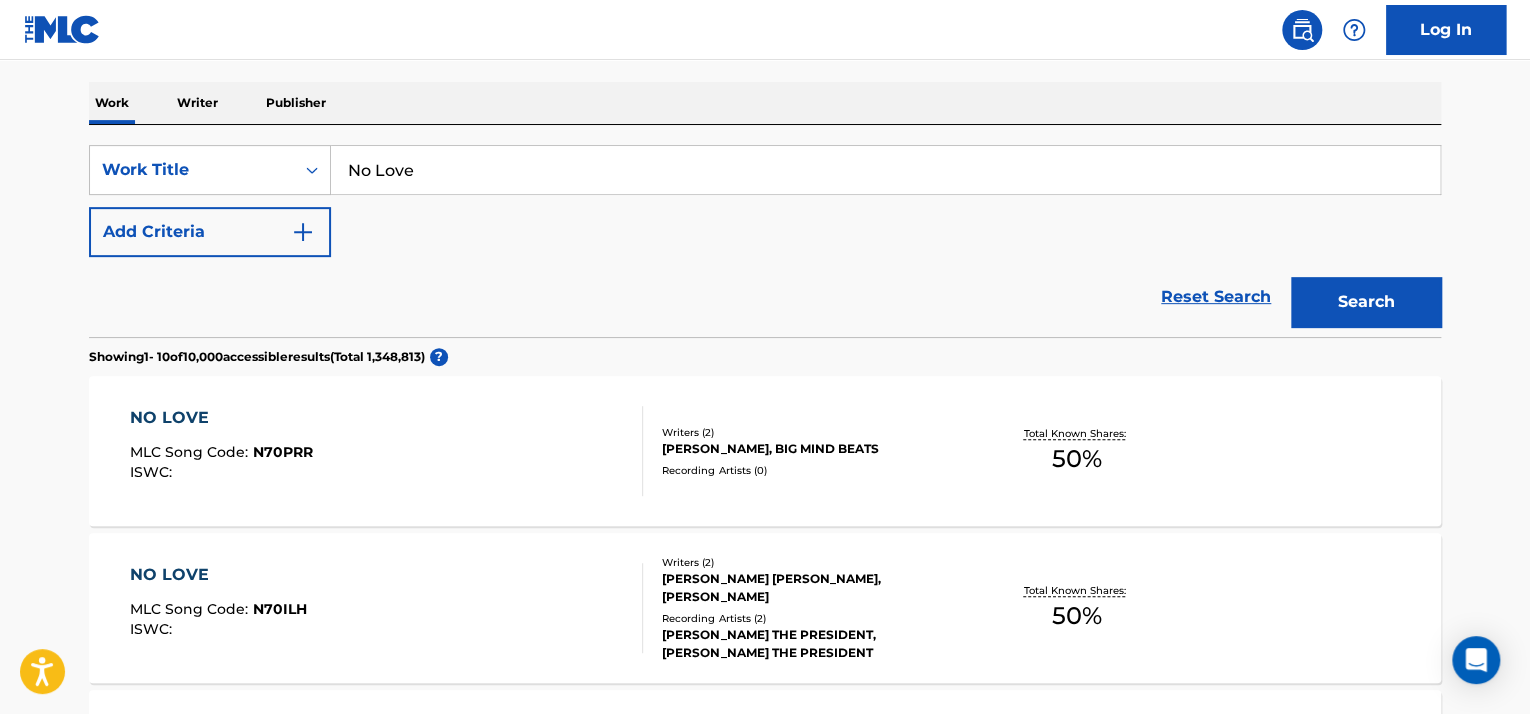 scroll, scrollTop: 700, scrollLeft: 0, axis: vertical 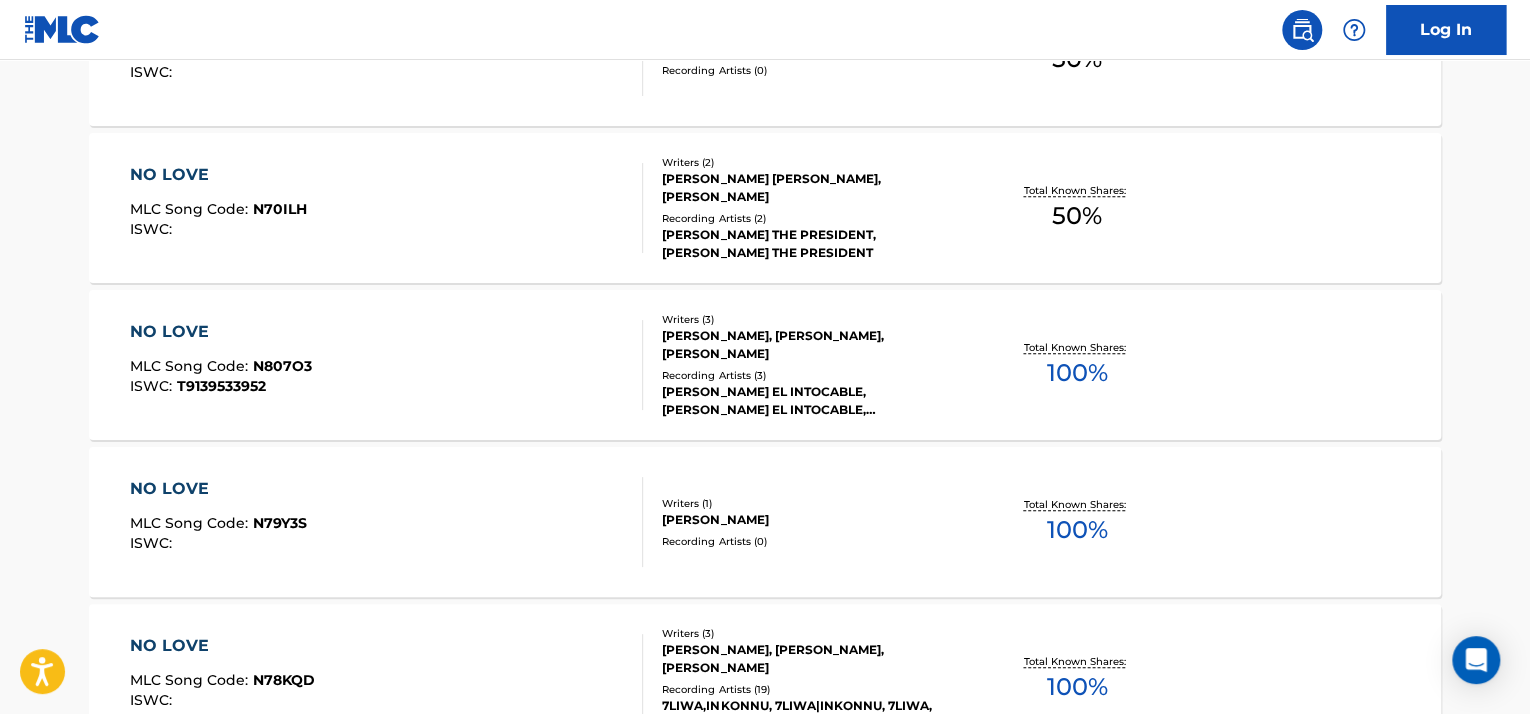 click on "NO LOVE MLC Song Code : N807O3 ISWC : T9139533952" at bounding box center (387, 365) 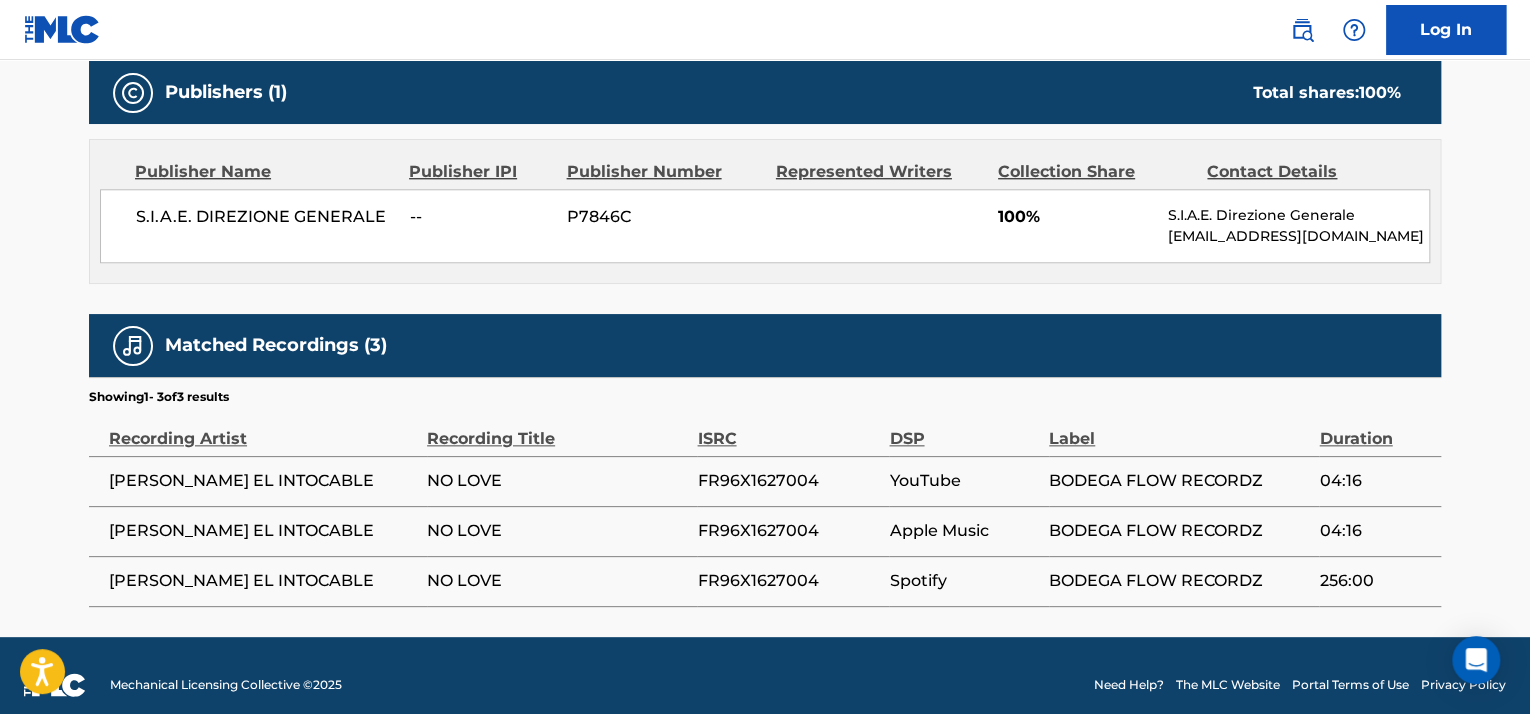 scroll, scrollTop: 932, scrollLeft: 0, axis: vertical 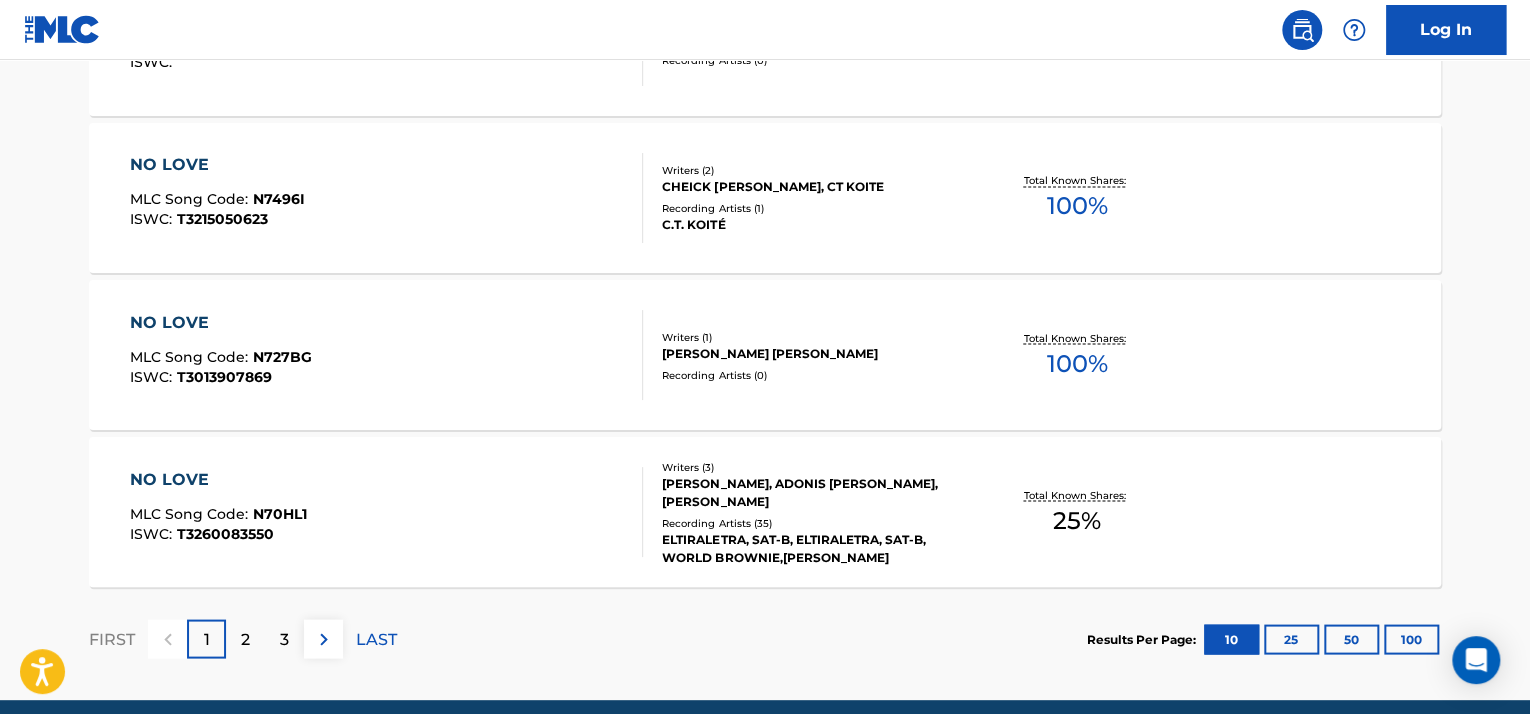click on "NO LOVE MLC Song Code : N7496I ISWC : T3215050623" at bounding box center (387, 198) 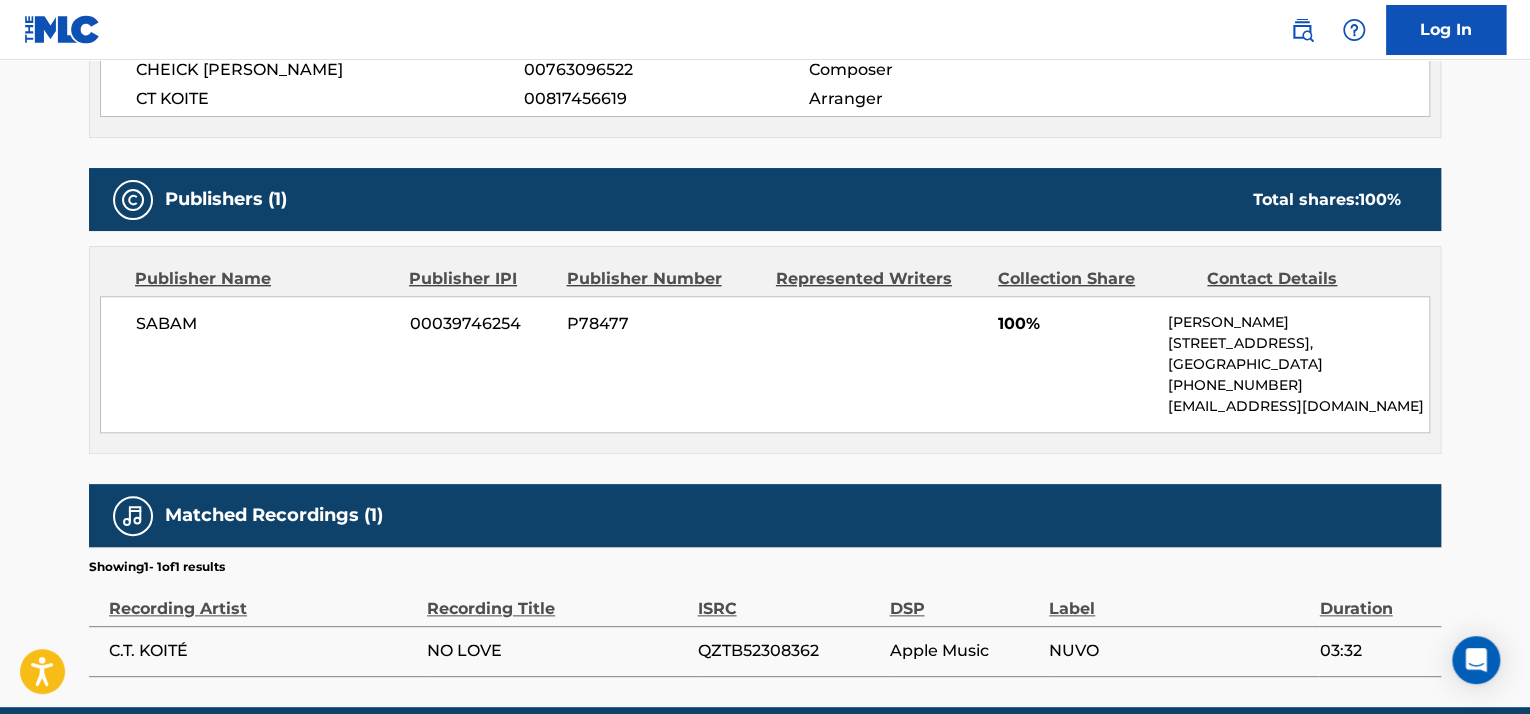 scroll, scrollTop: 866, scrollLeft: 0, axis: vertical 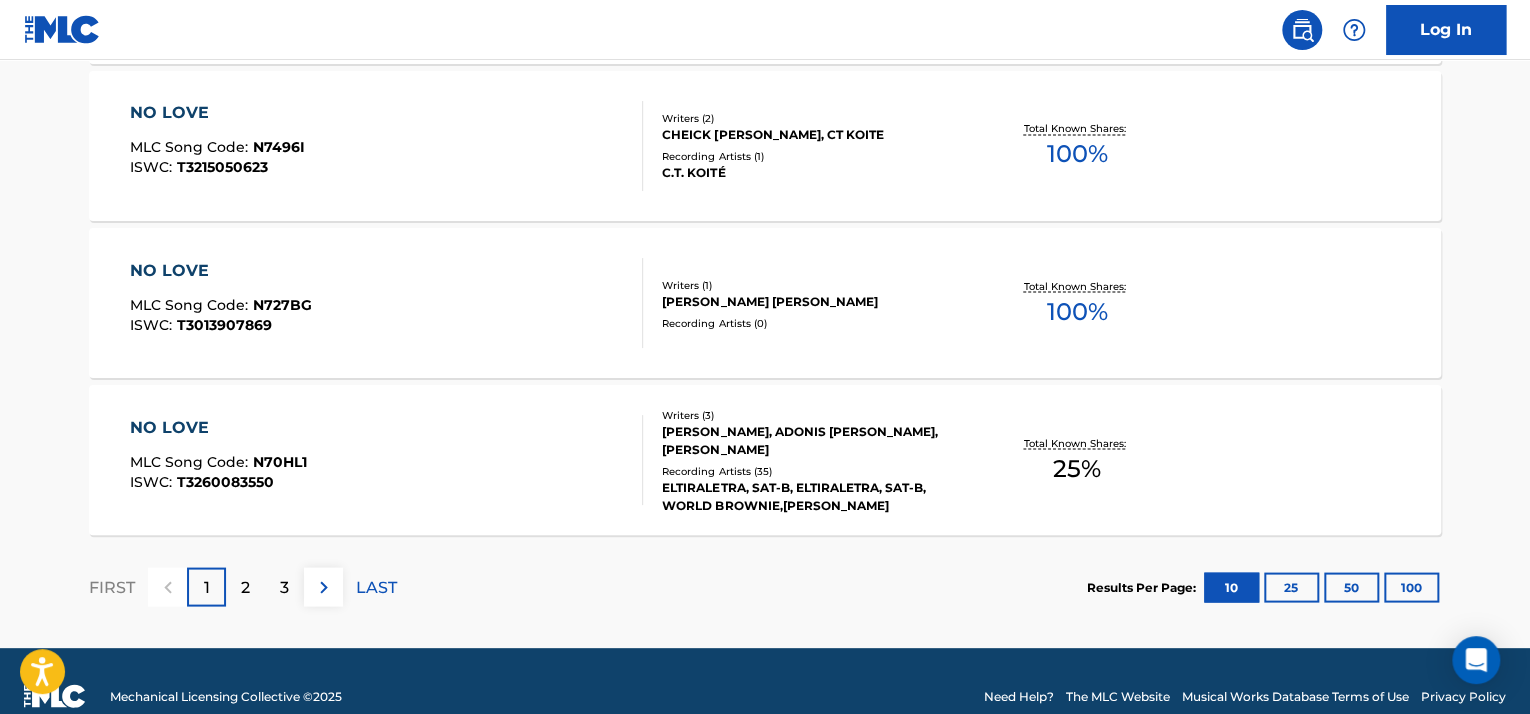 click on "NO LOVE MLC Song Code : N70HL1 ISWC : T3260083550" at bounding box center (387, 460) 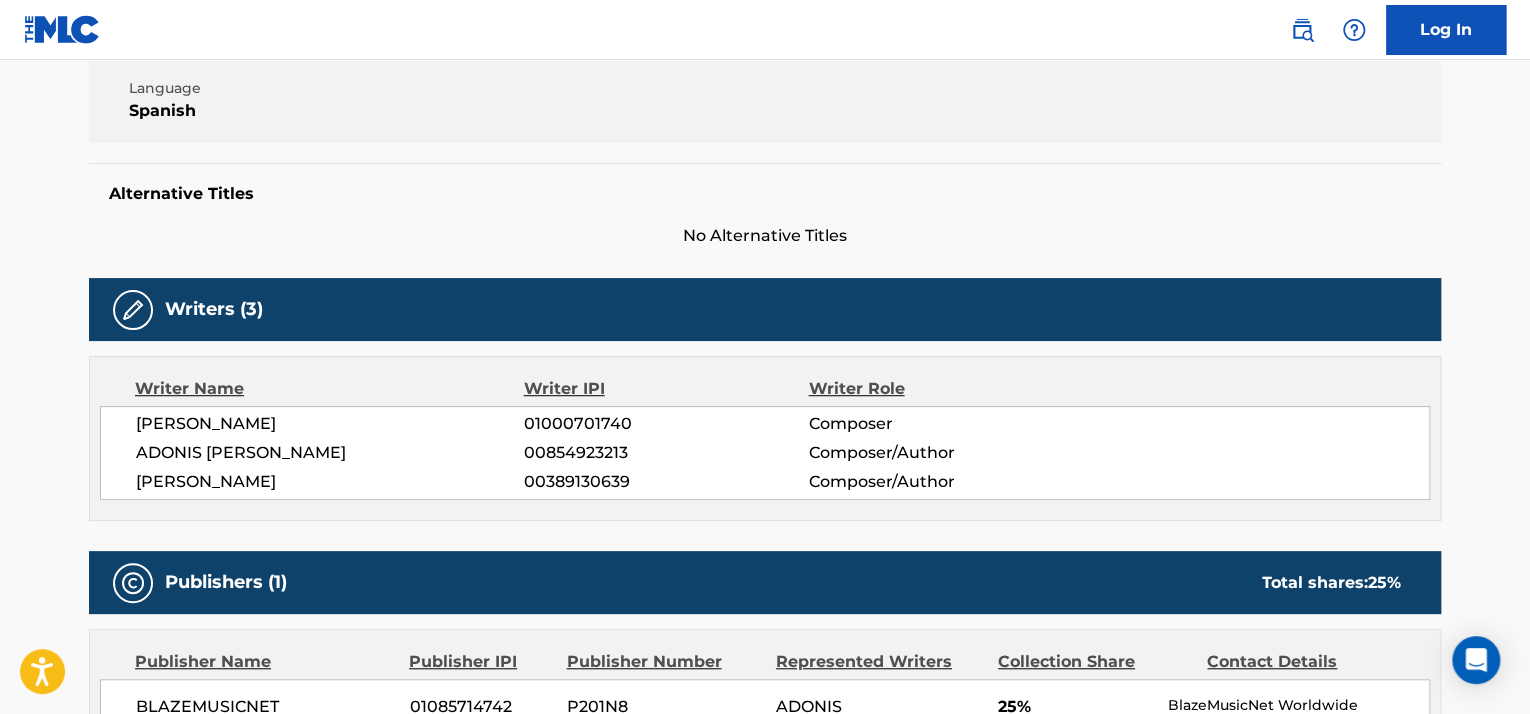 scroll, scrollTop: 300, scrollLeft: 0, axis: vertical 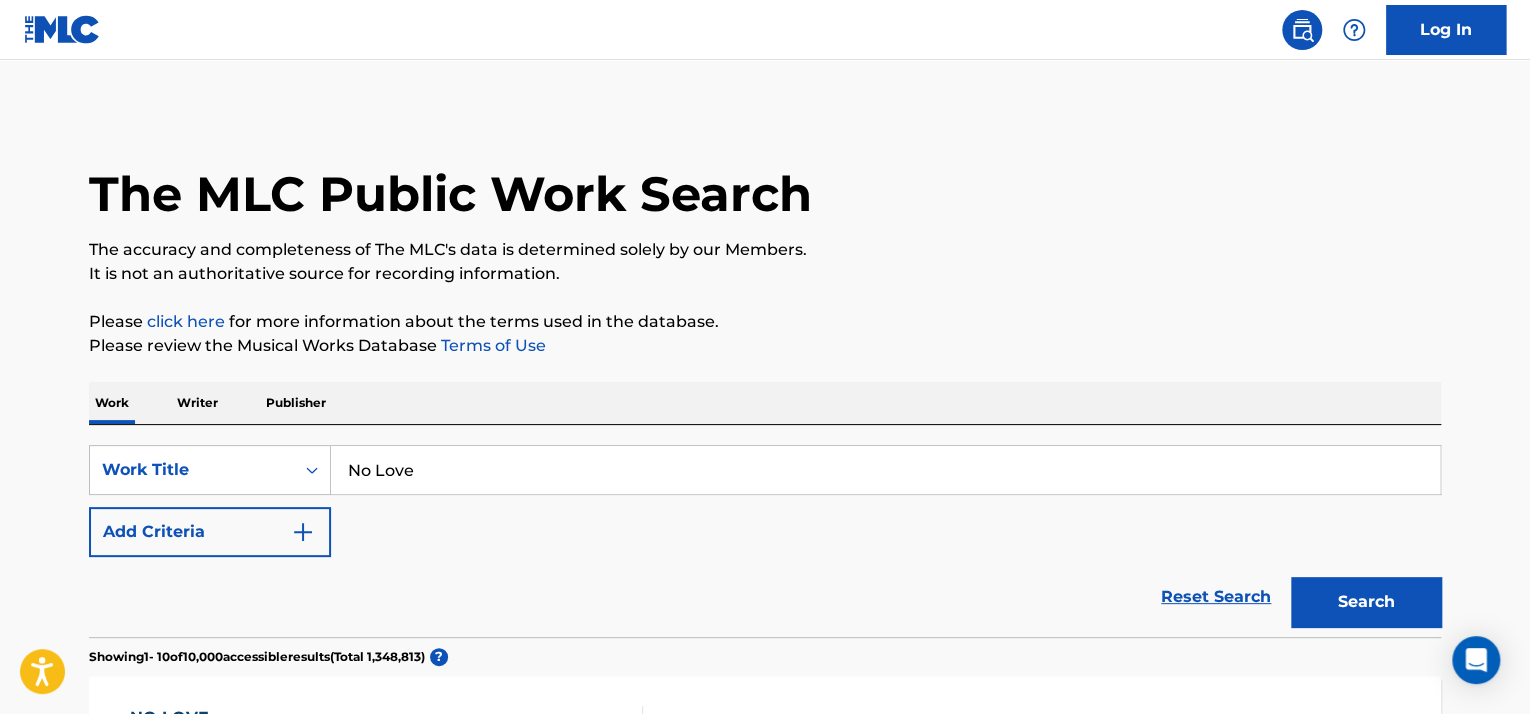 click on "Add Criteria" at bounding box center [210, 532] 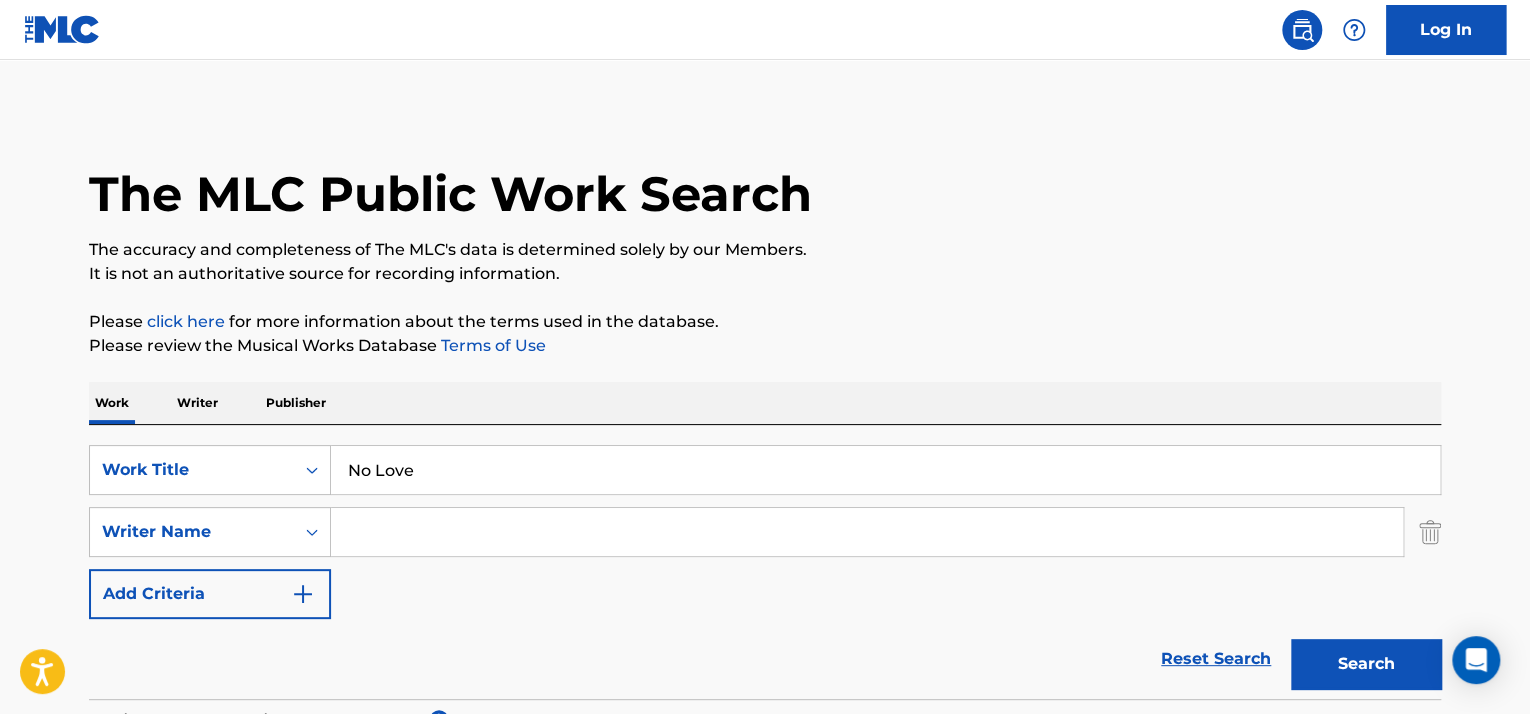 click on "Writer" at bounding box center [197, 403] 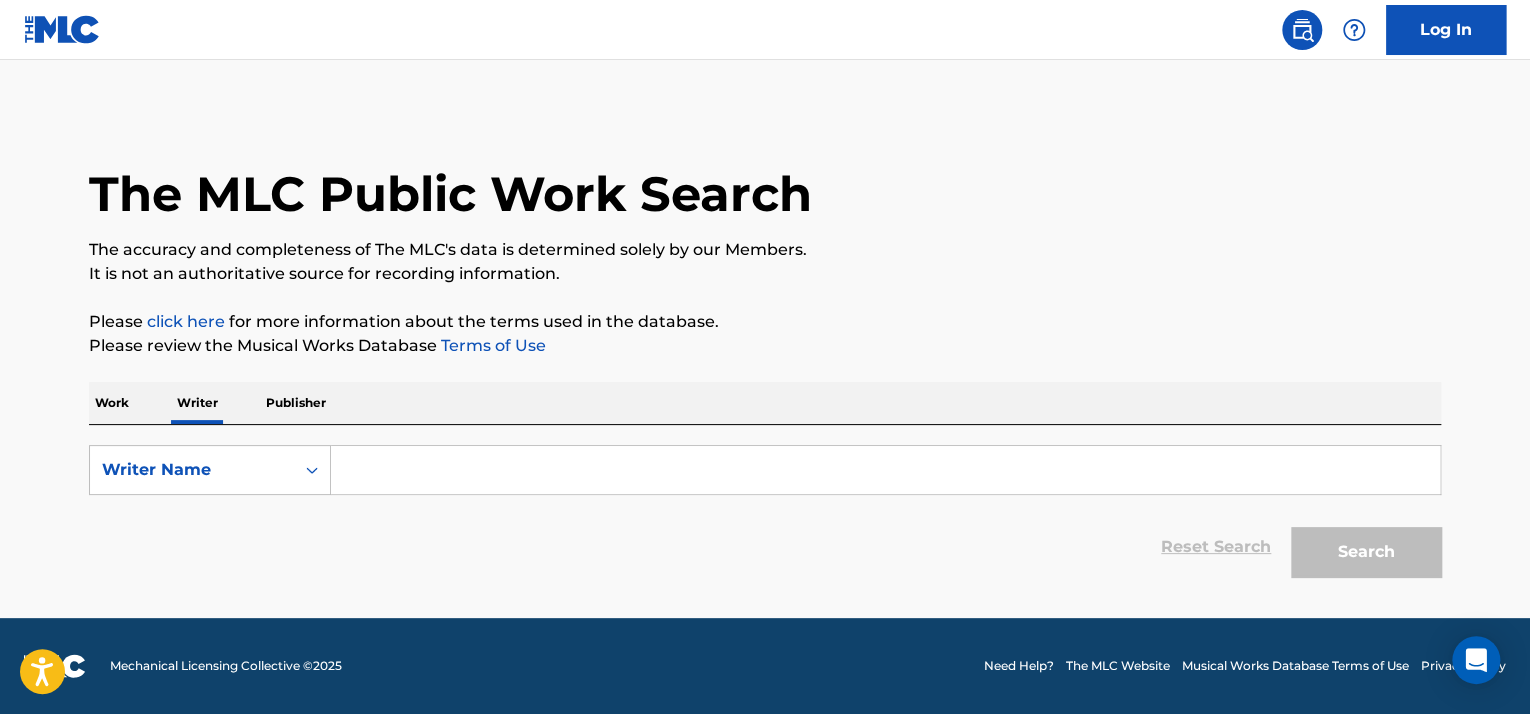 paste on "[PERSON_NAME]" 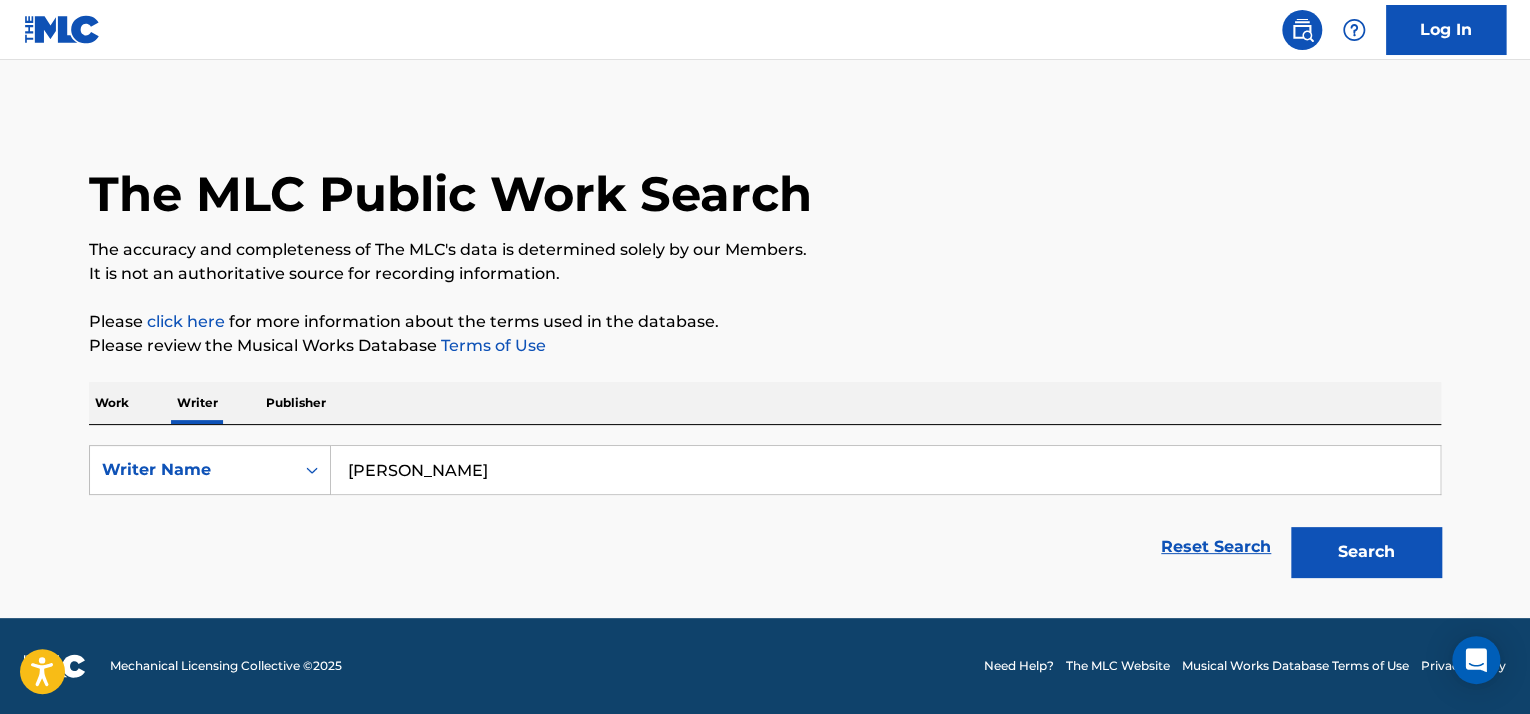 type on "[PERSON_NAME]" 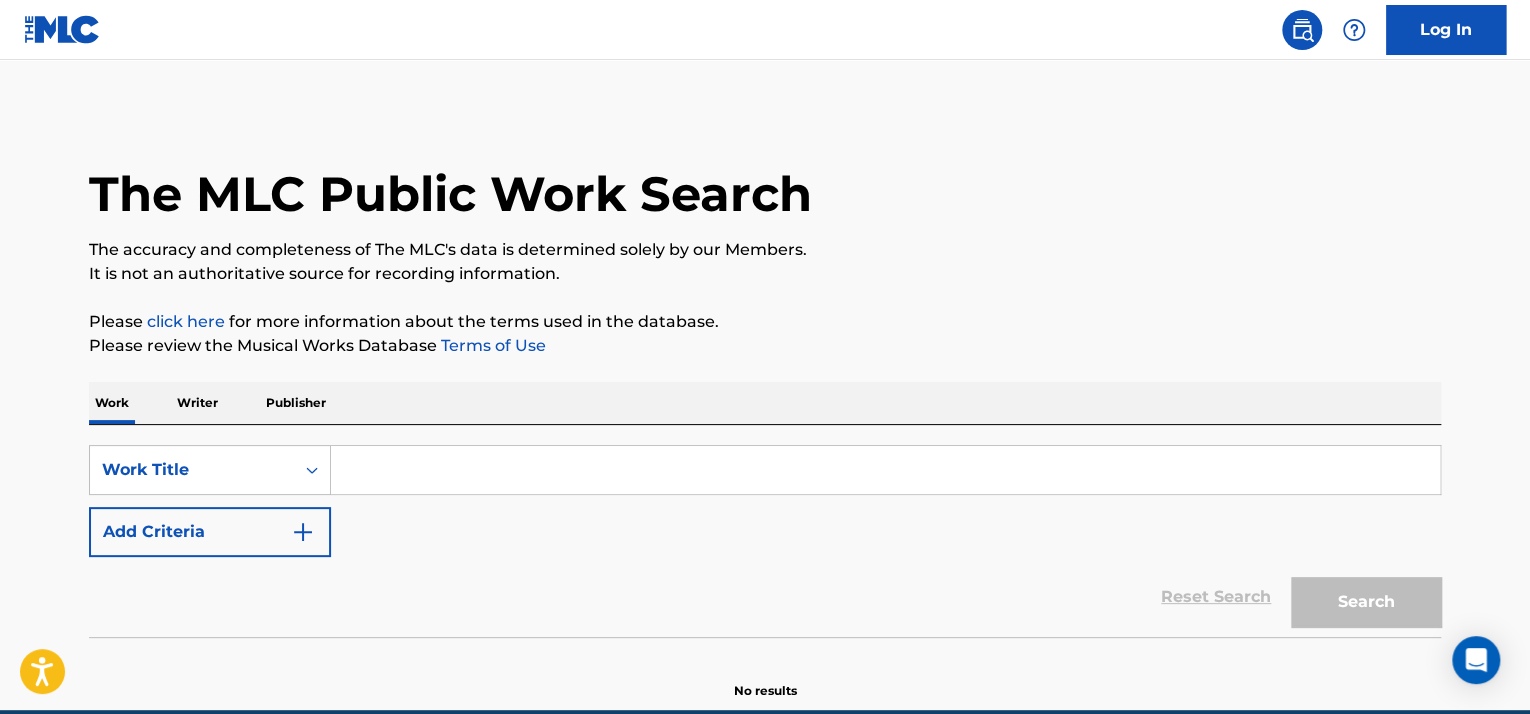 click at bounding box center (303, 532) 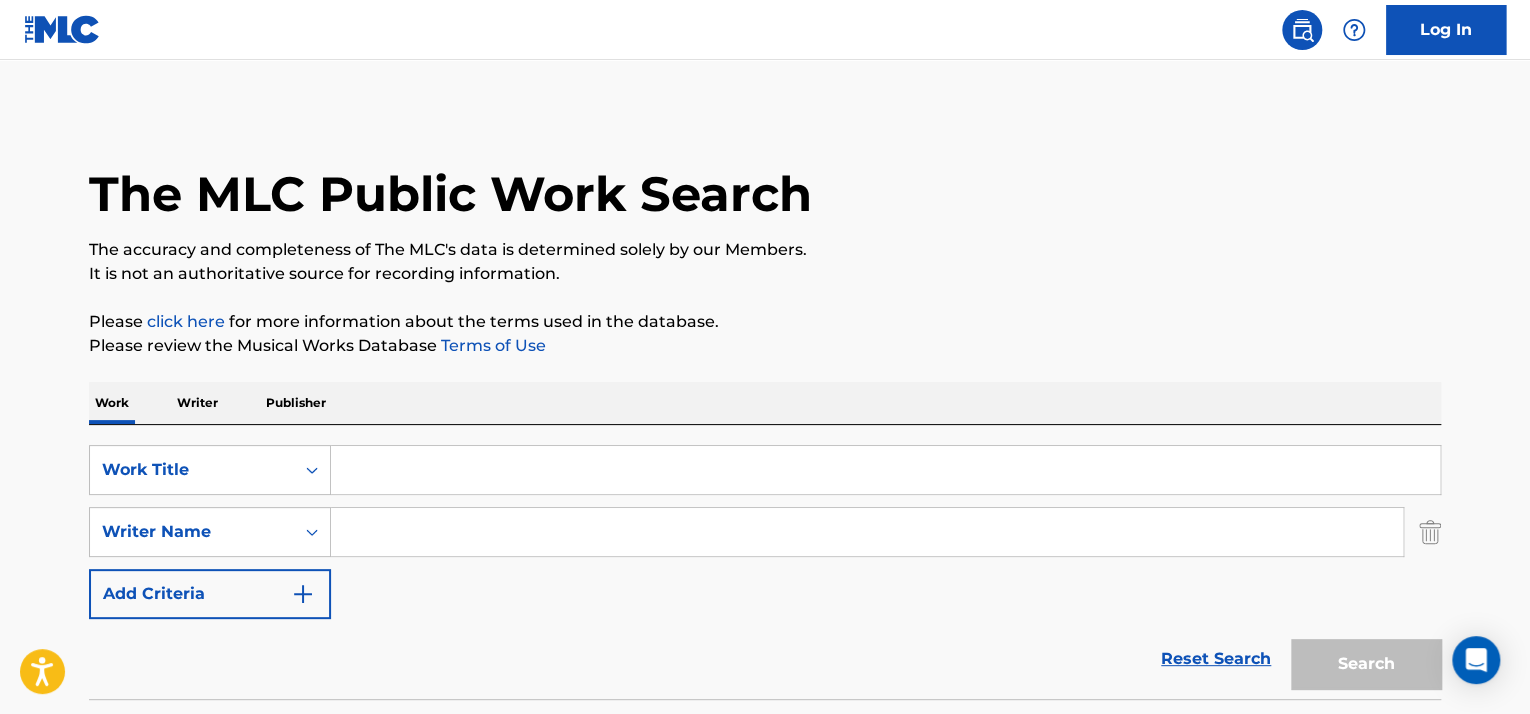 paste on "[PERSON_NAME]" 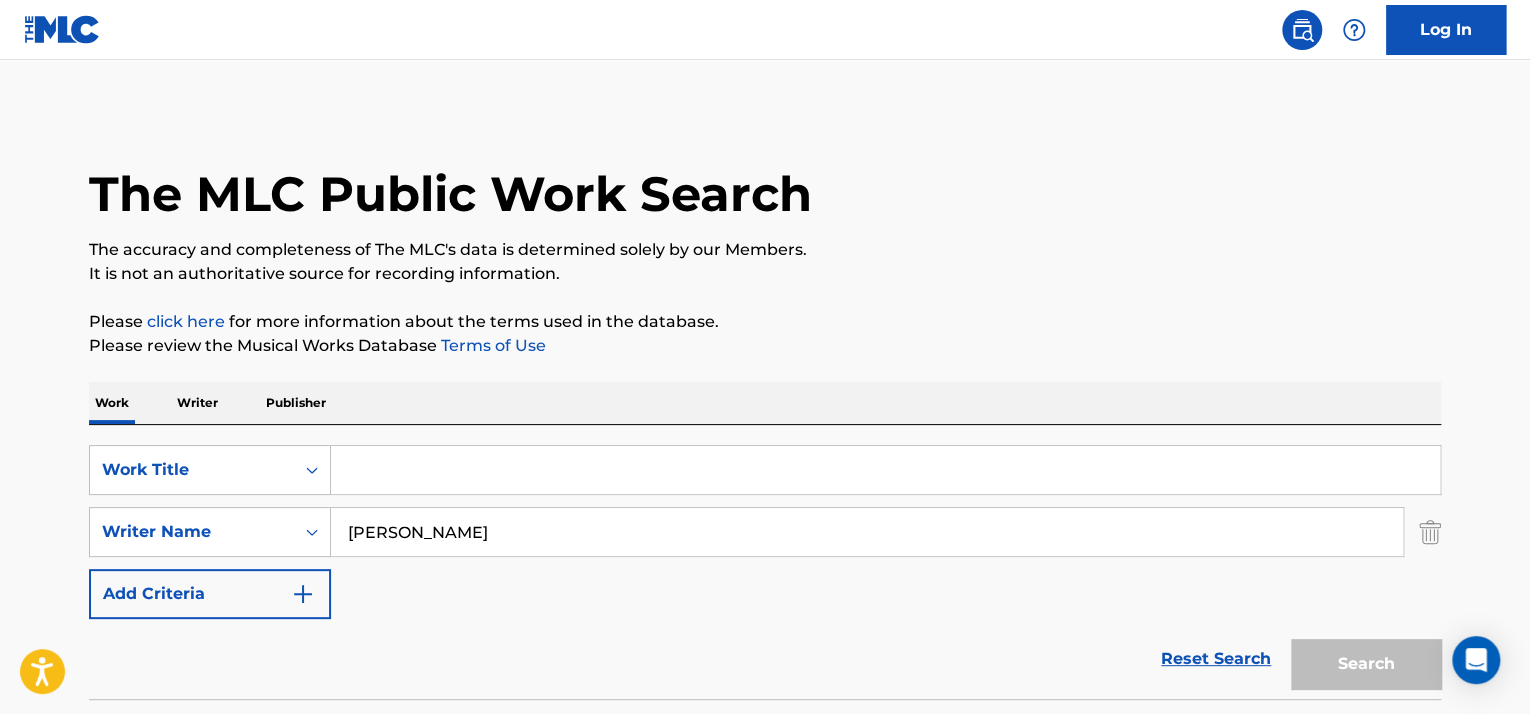 type on "[PERSON_NAME]" 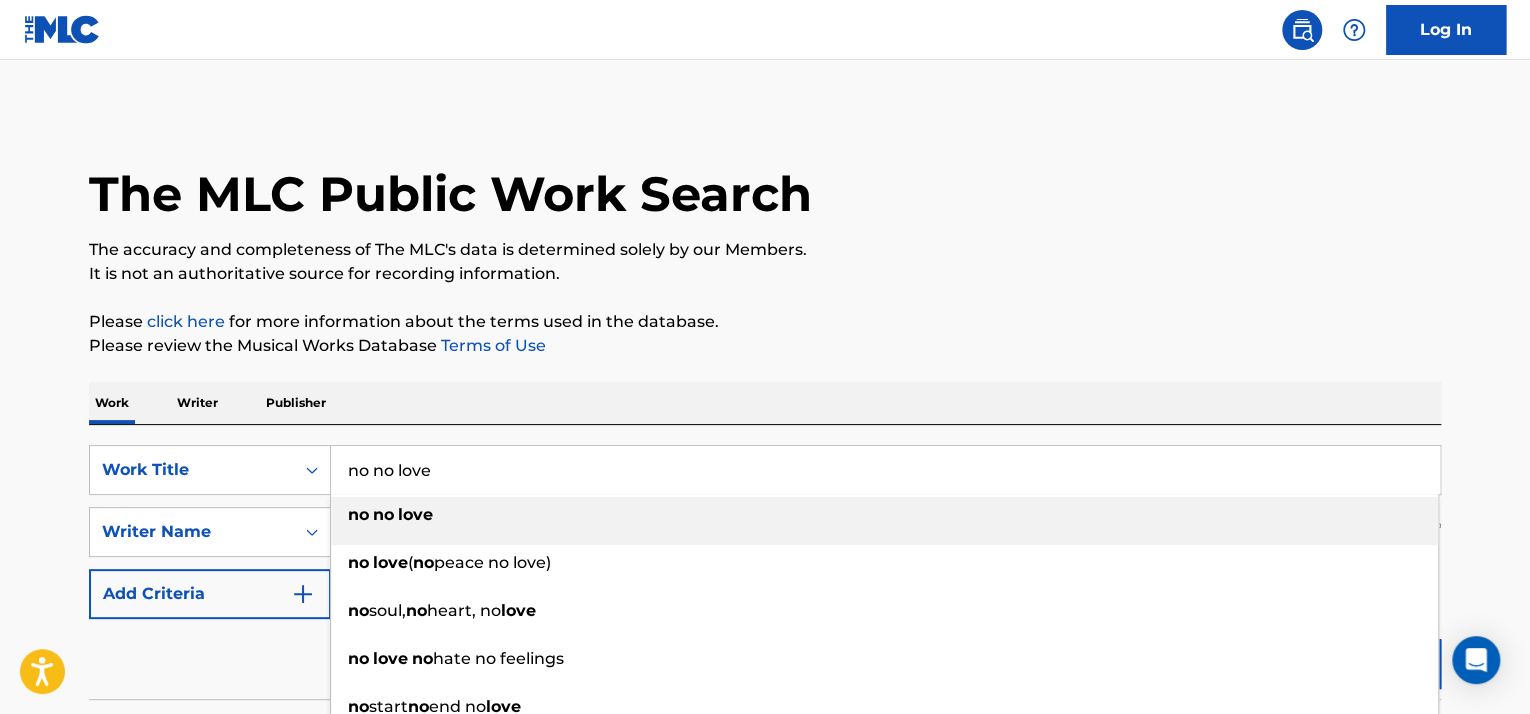 click on "no no love" at bounding box center [885, 470] 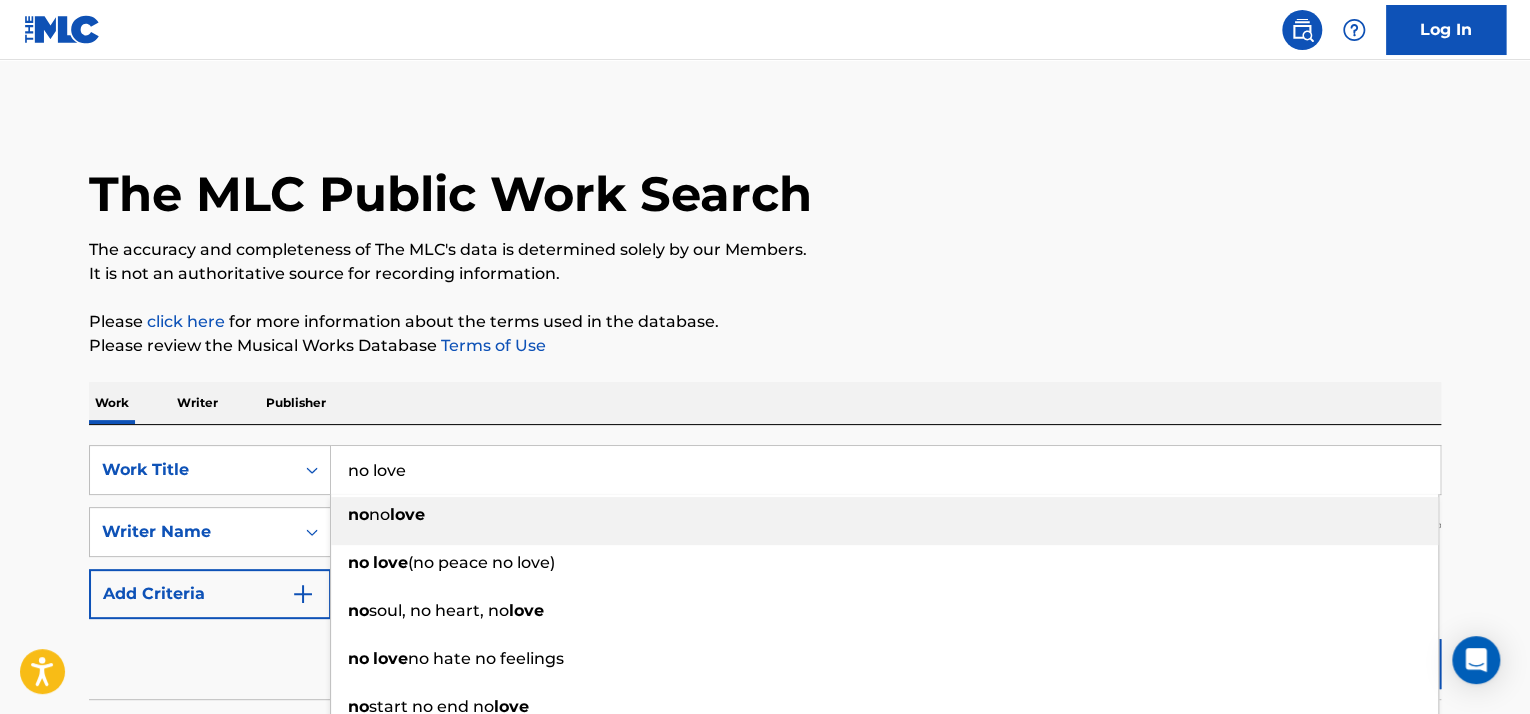type on "no love" 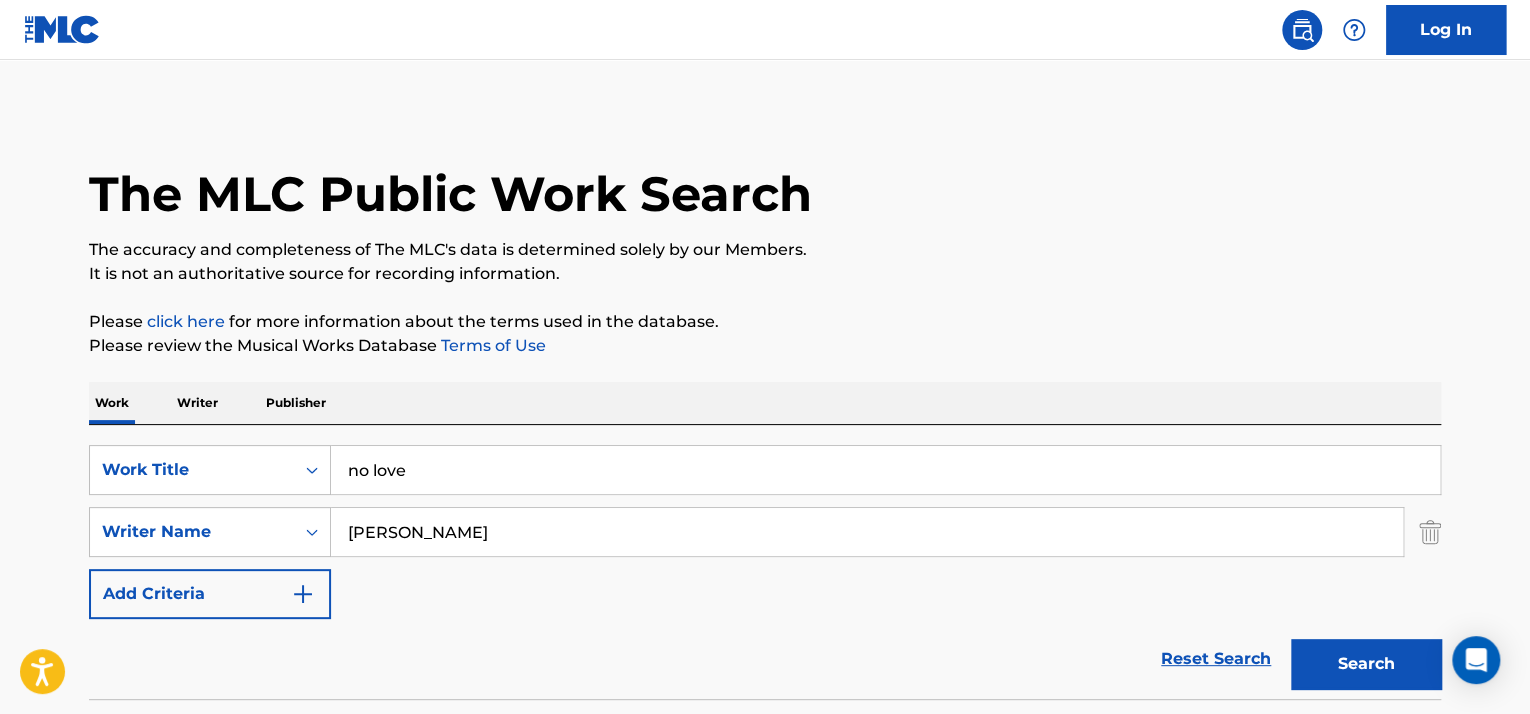 click on "Search" at bounding box center [1366, 664] 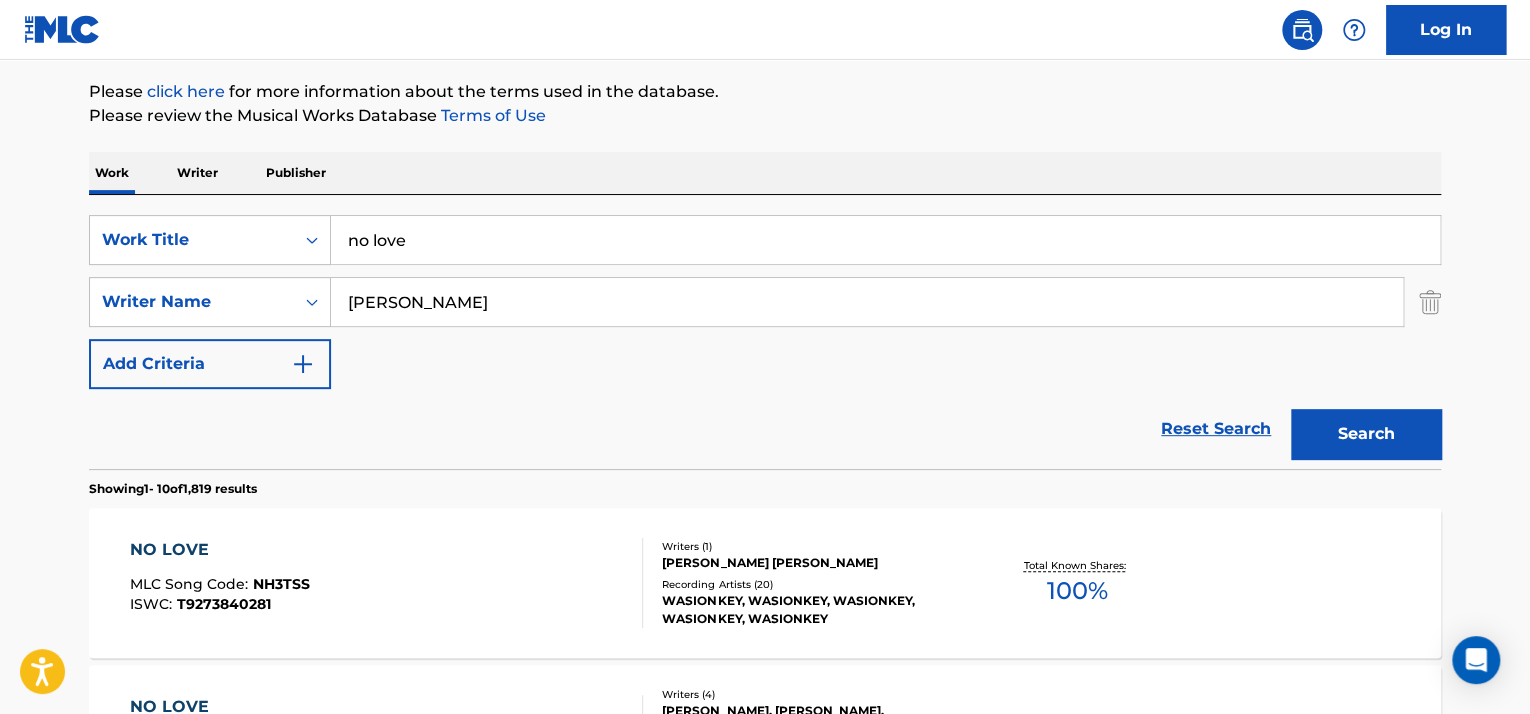 scroll, scrollTop: 400, scrollLeft: 0, axis: vertical 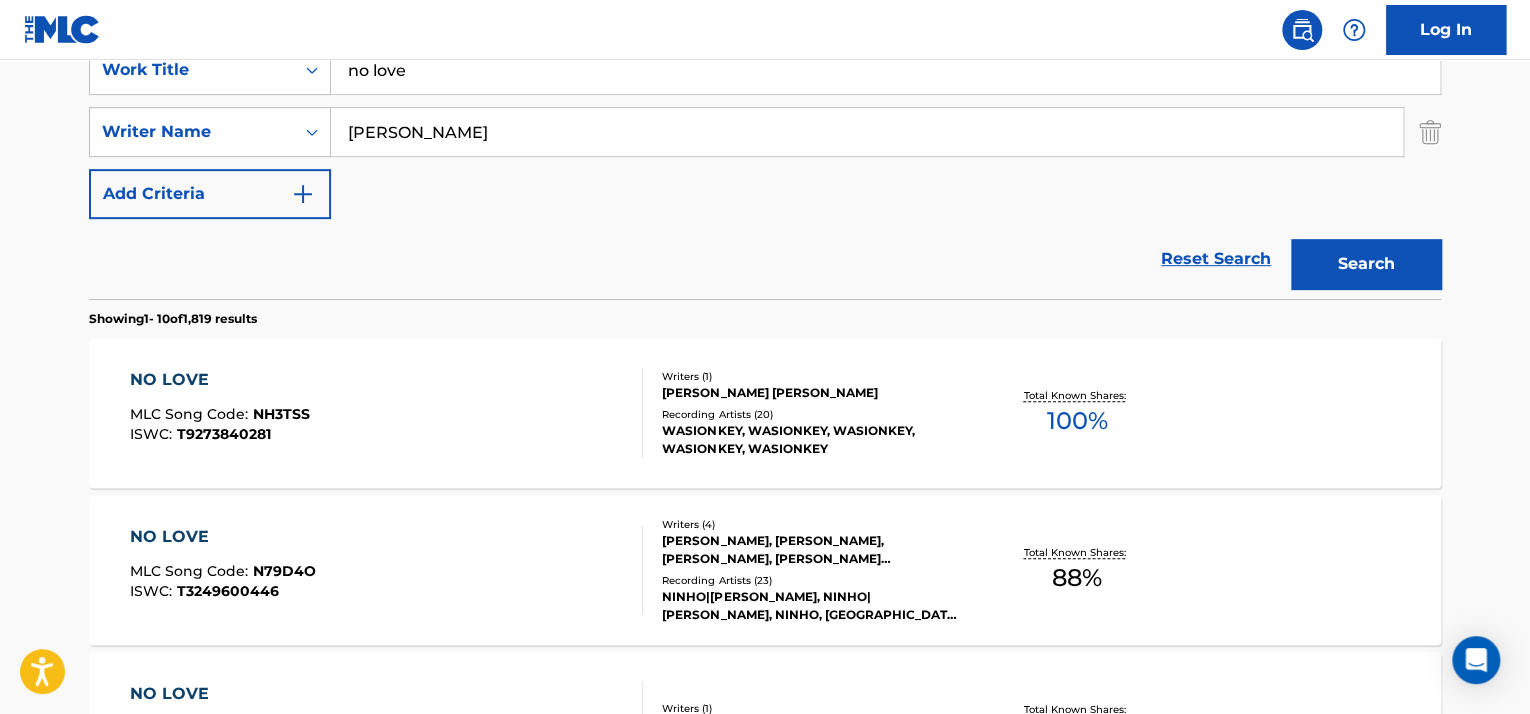 click on "NO LOVE MLC Song Code : NH3TSS ISWC : T9273840281" at bounding box center (387, 413) 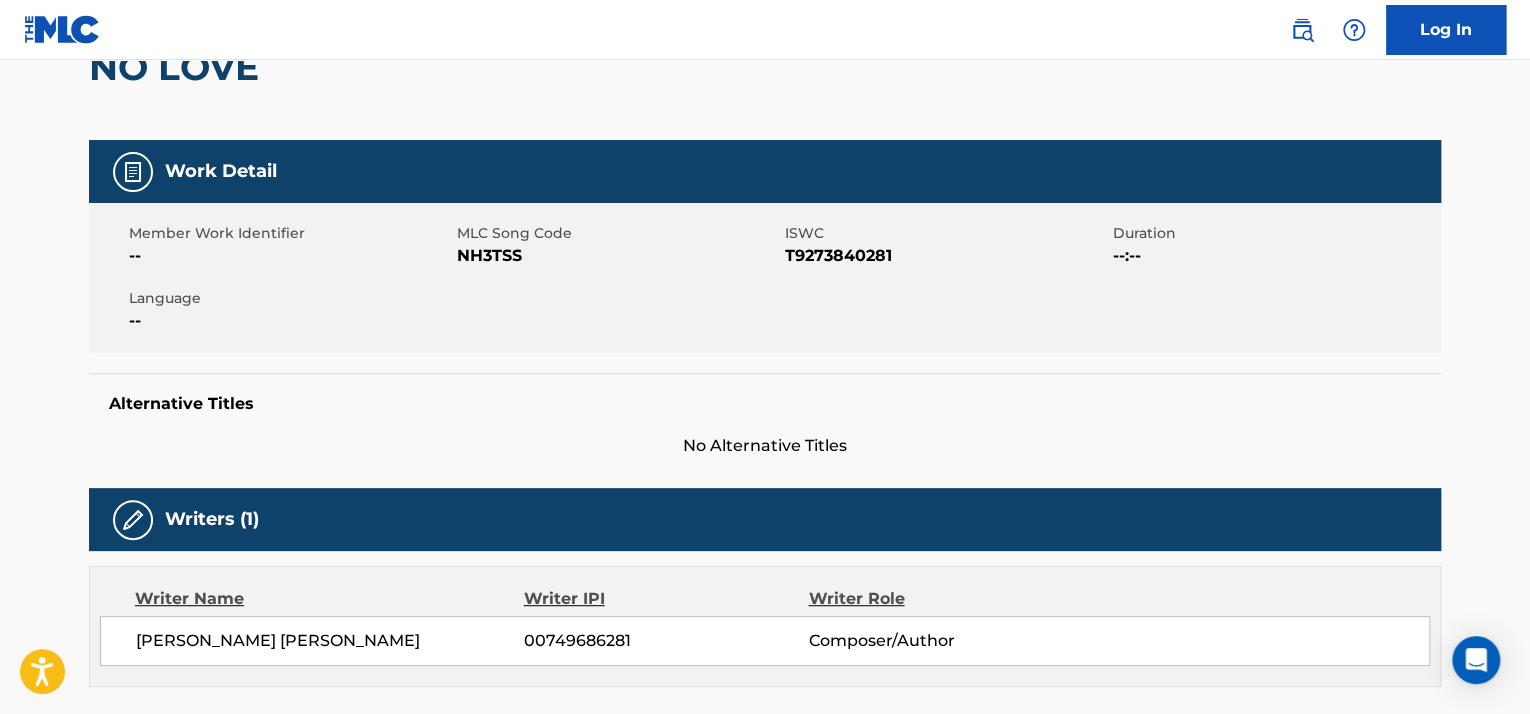 scroll, scrollTop: 0, scrollLeft: 0, axis: both 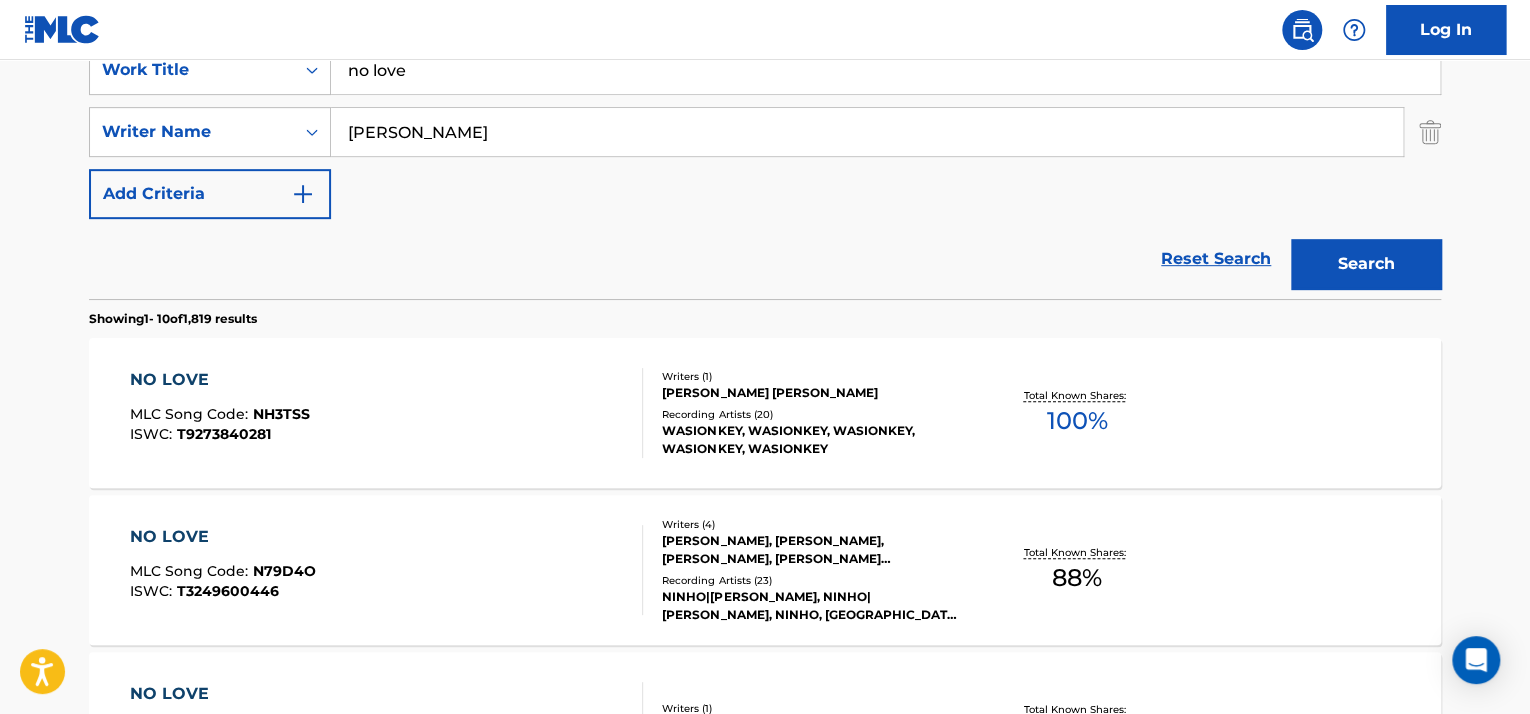 click on "[PERSON_NAME]" at bounding box center (867, 132) 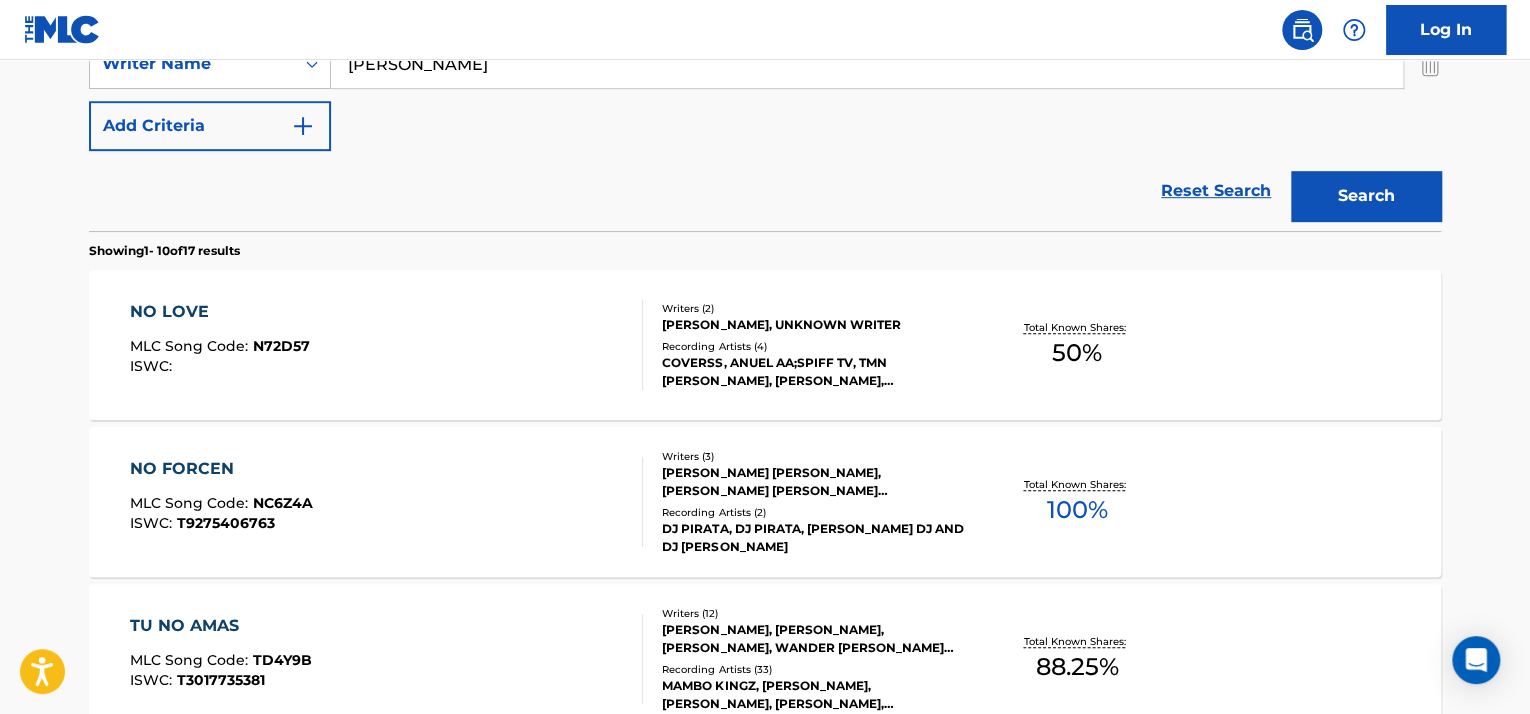 scroll, scrollTop: 500, scrollLeft: 0, axis: vertical 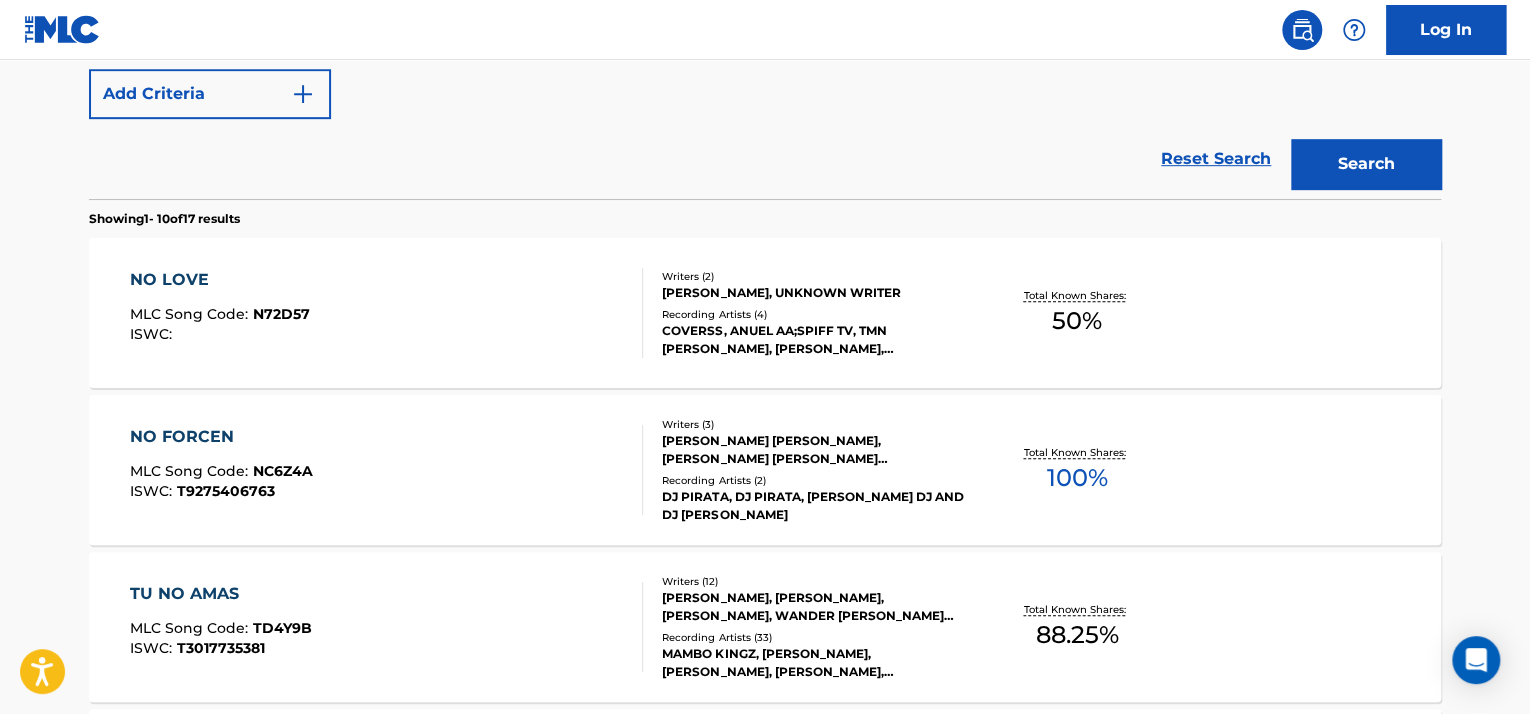 click on "NO LOVE MLC Song Code : N72D57 ISWC :" at bounding box center [387, 313] 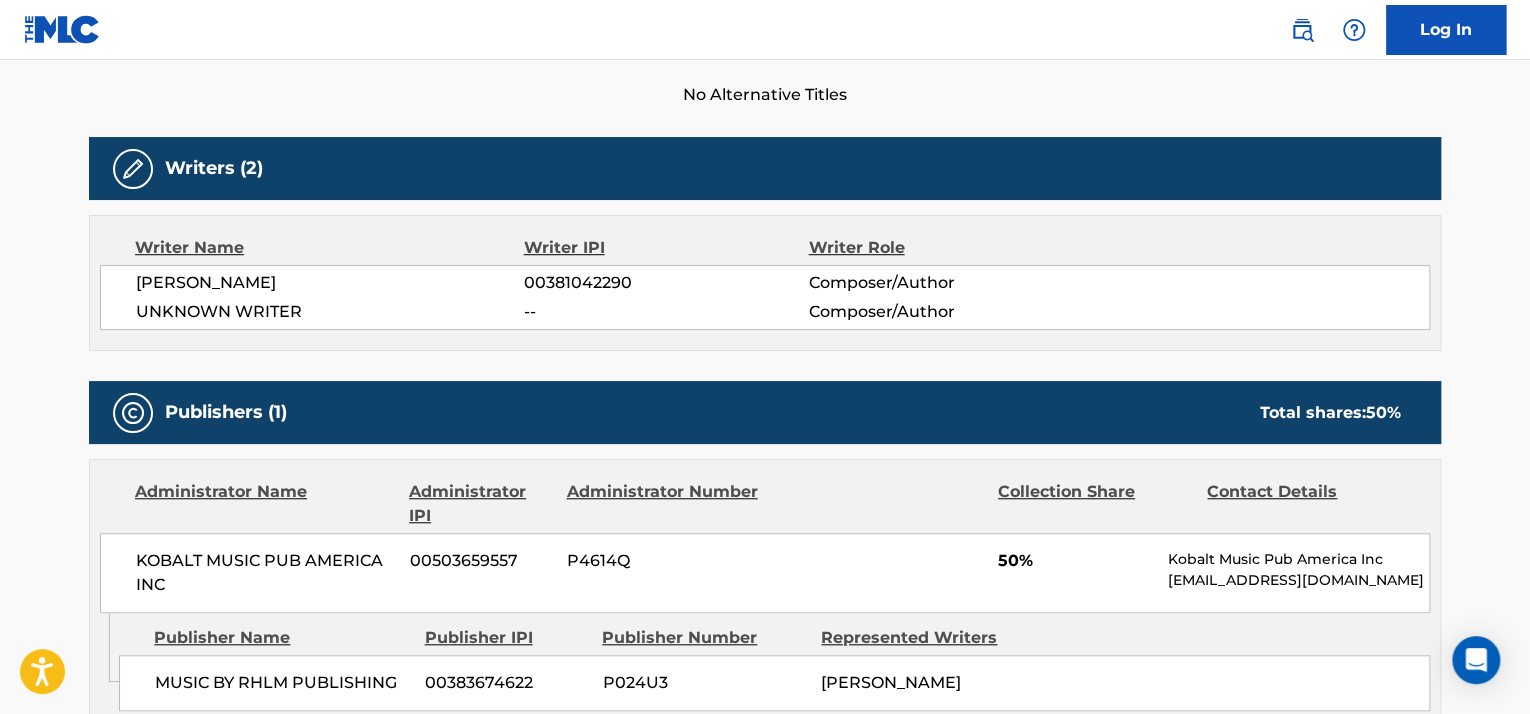 scroll, scrollTop: 700, scrollLeft: 0, axis: vertical 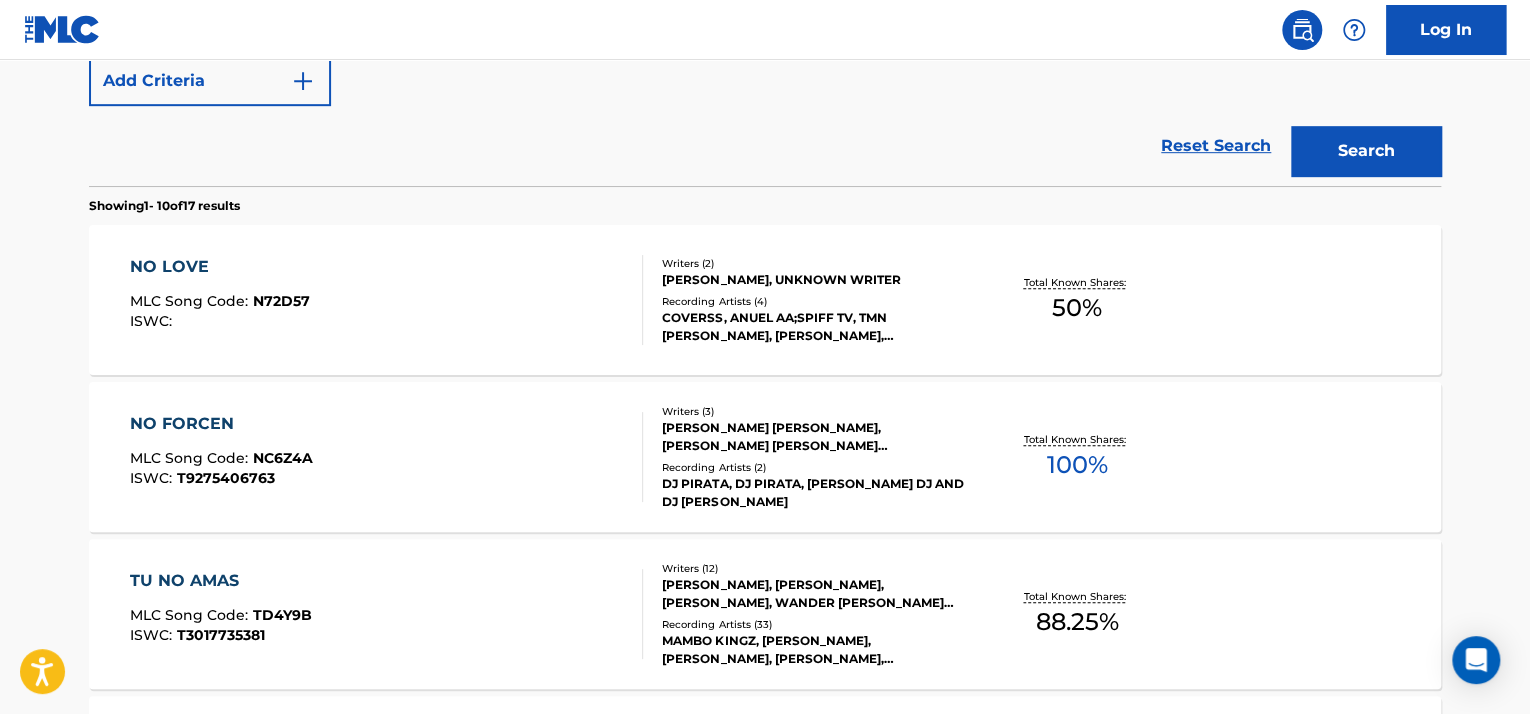 click on "NO FORCEN MLC Song Code : NC6Z4A ISWC : T9275406763" at bounding box center [387, 457] 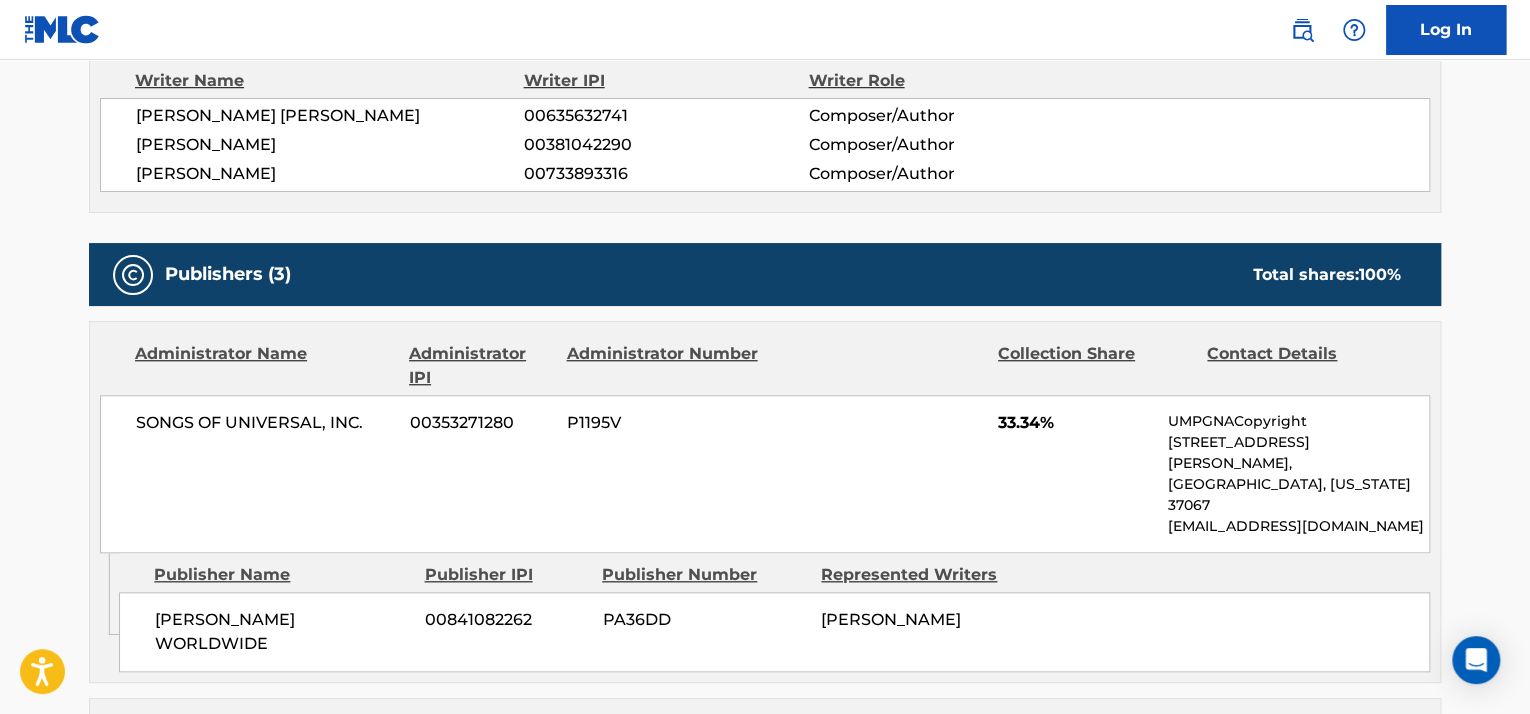 scroll, scrollTop: 1100, scrollLeft: 0, axis: vertical 